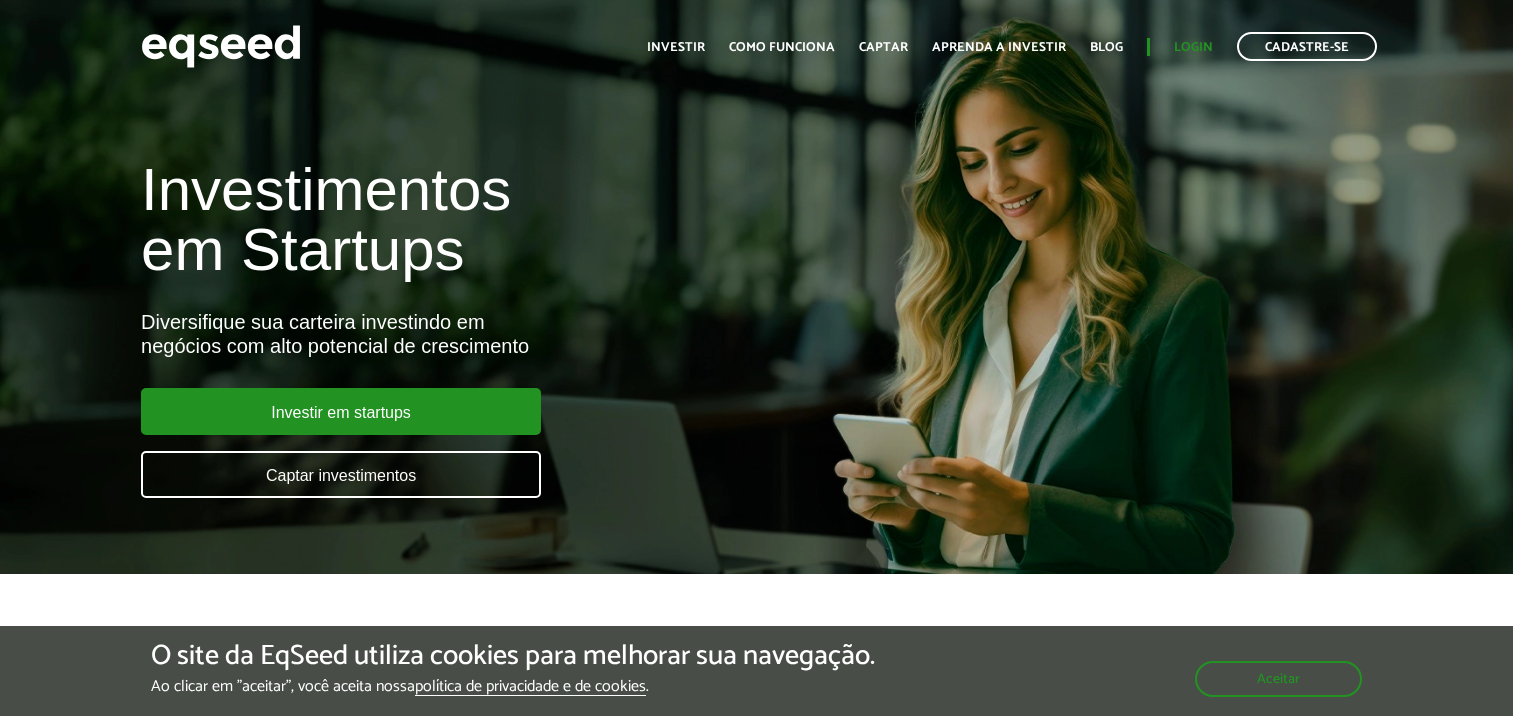 scroll, scrollTop: 0, scrollLeft: 0, axis: both 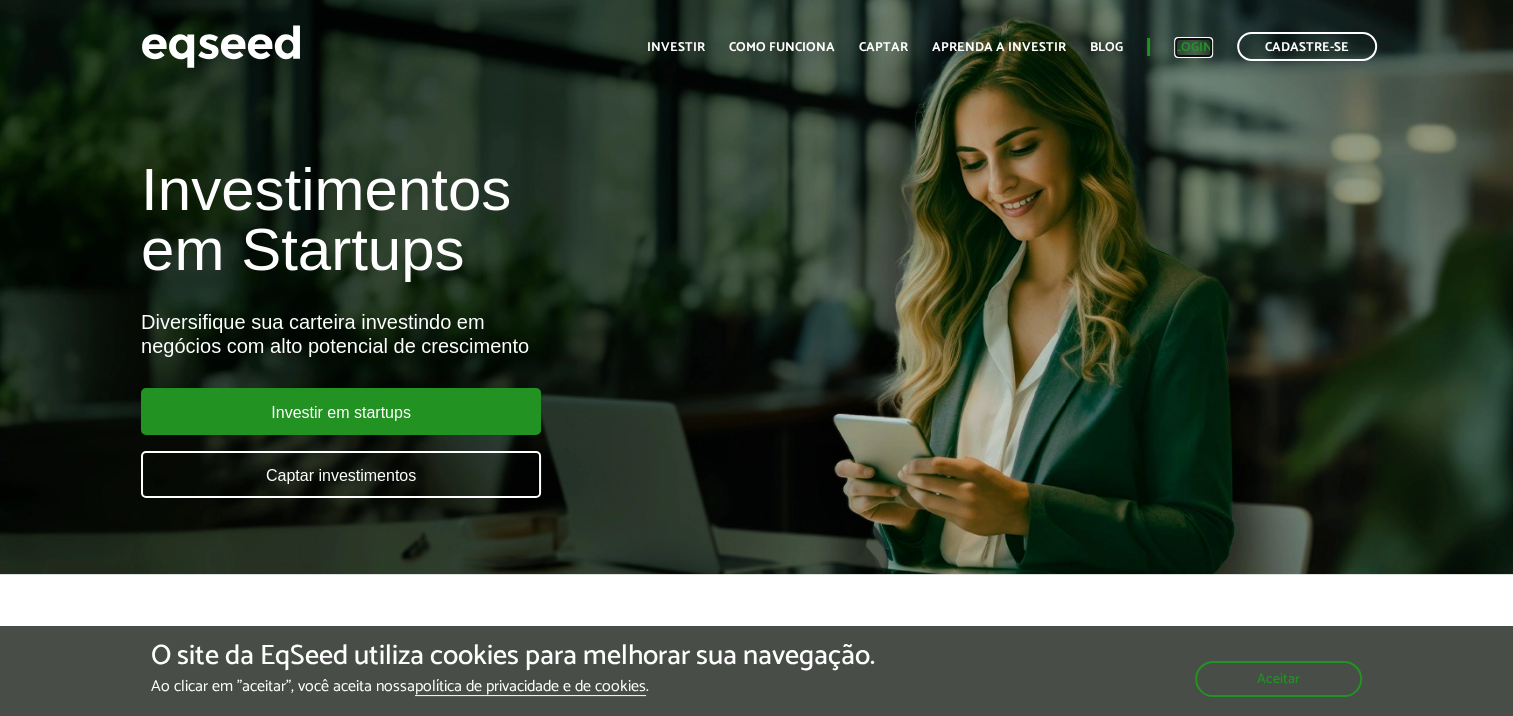 click on "Login" at bounding box center (1193, 47) 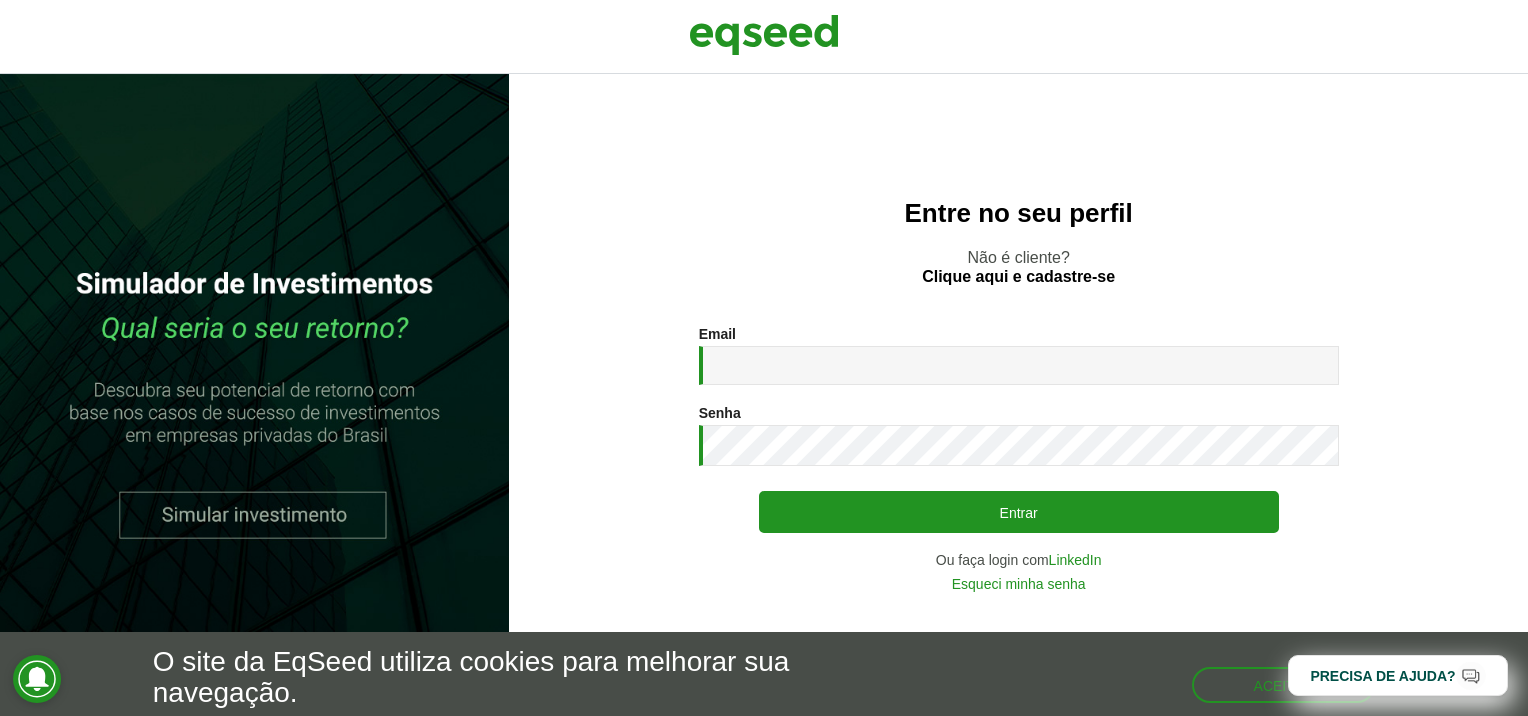 scroll, scrollTop: 0, scrollLeft: 0, axis: both 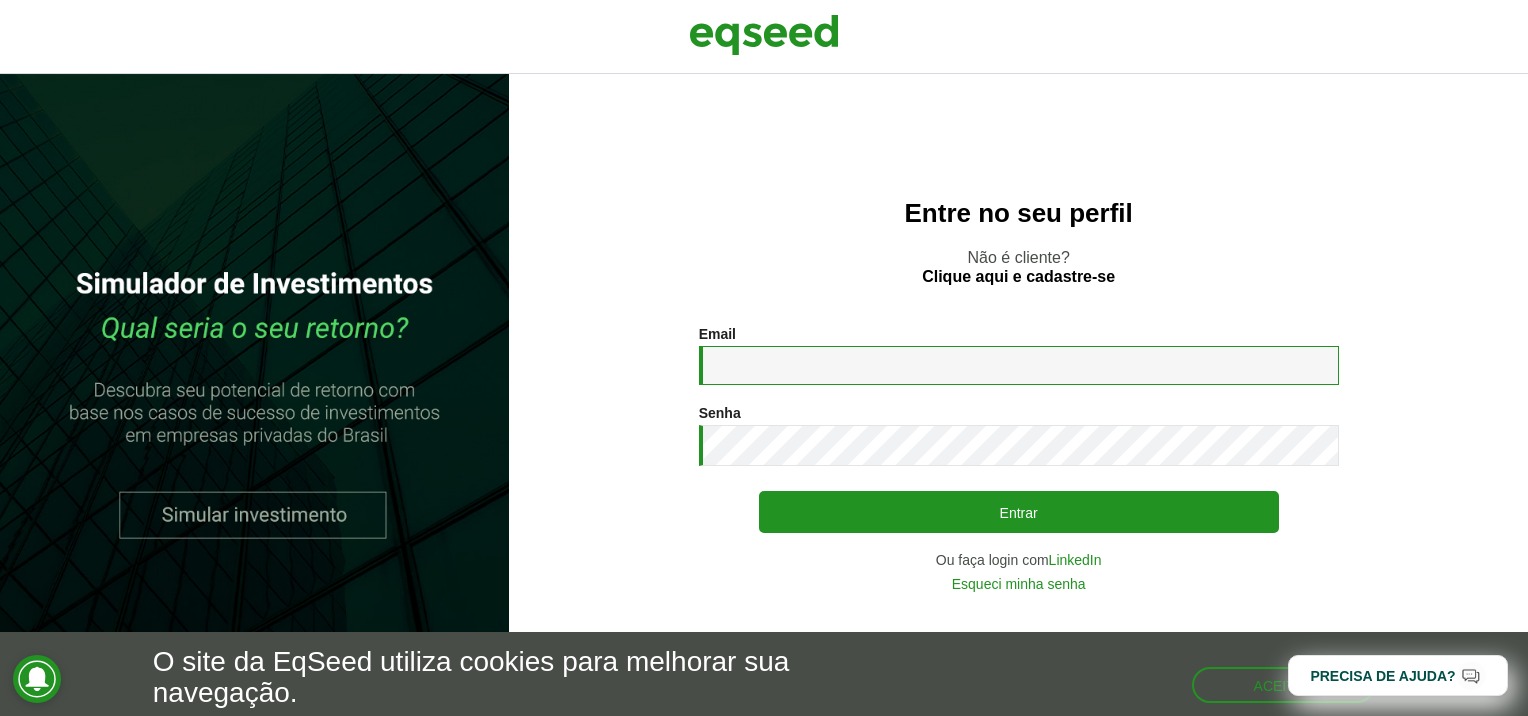 click on "Email  *" at bounding box center [1019, 365] 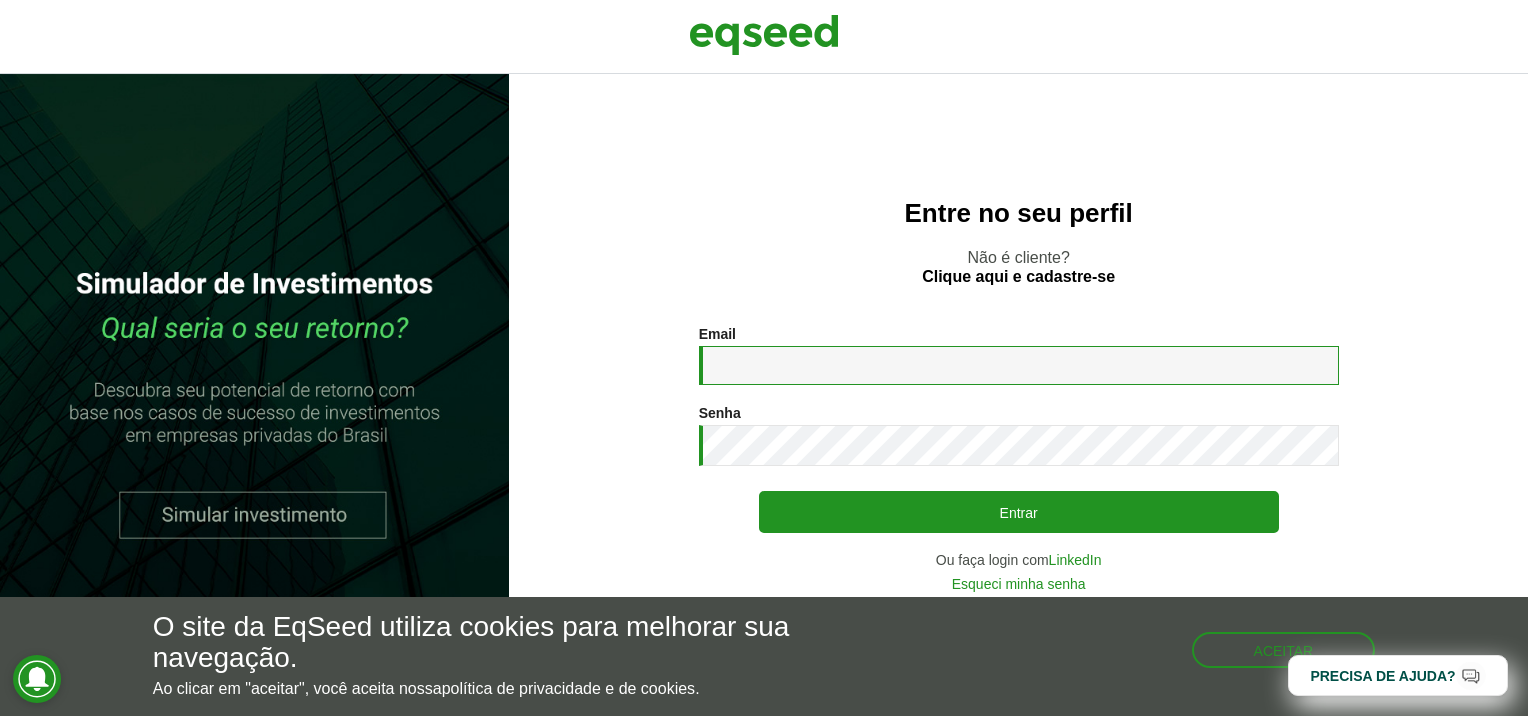 type on "**********" 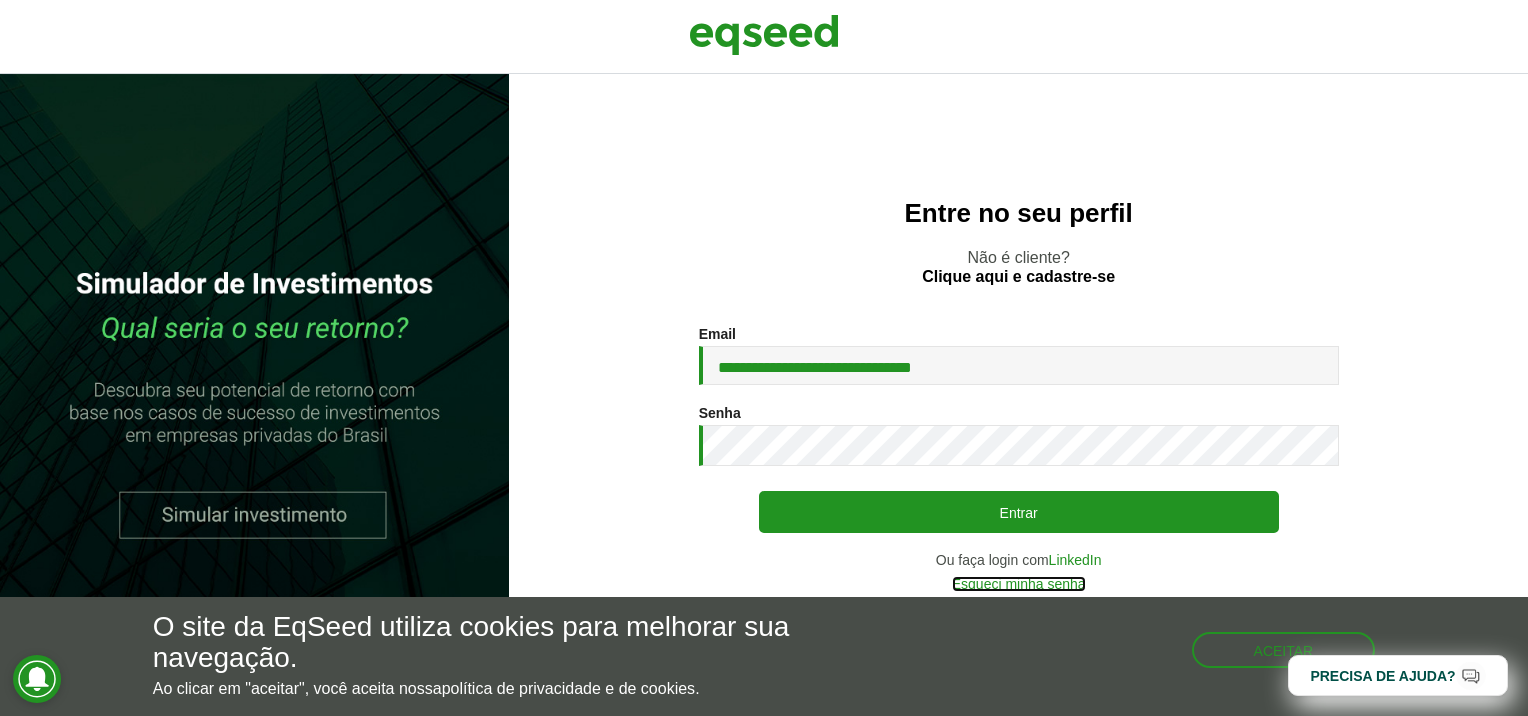click on "Esqueci minha senha" at bounding box center (1019, 584) 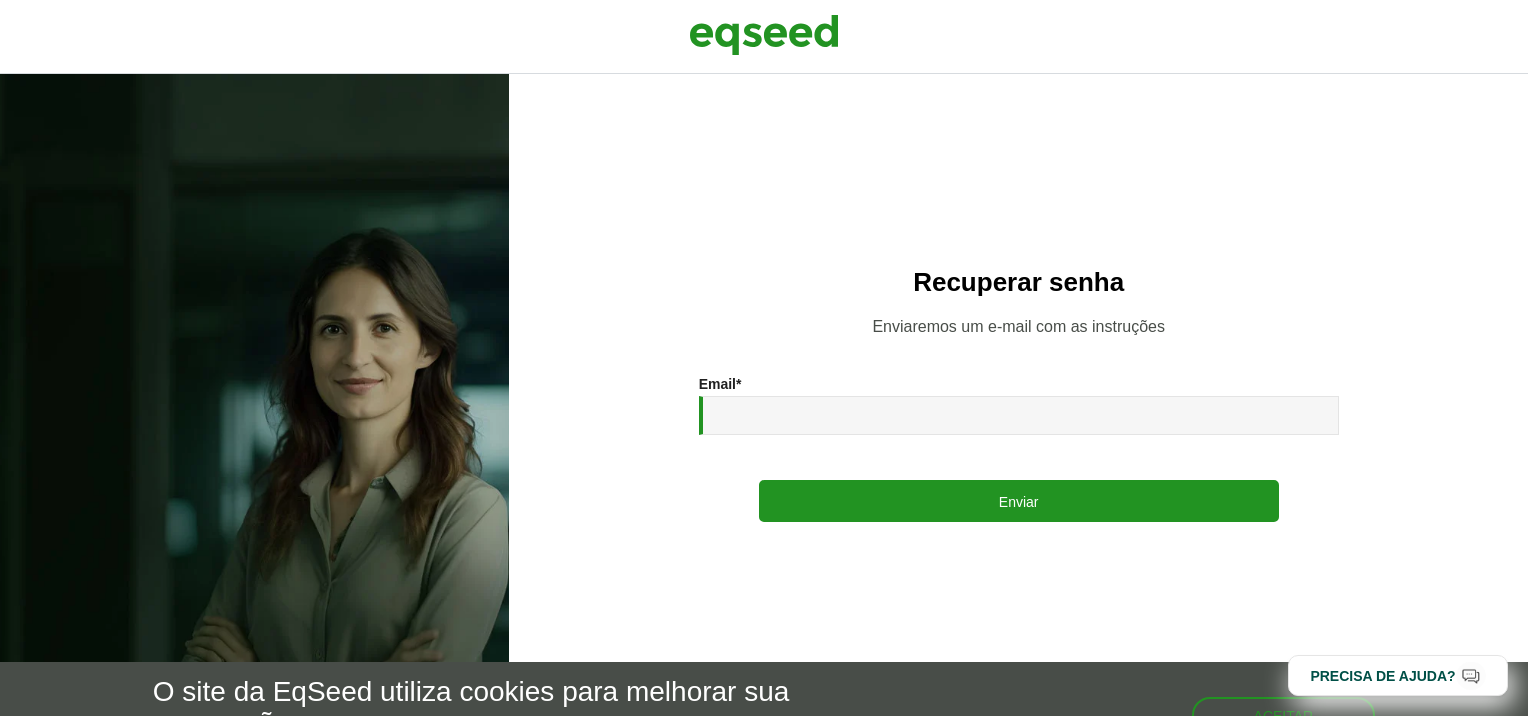 scroll, scrollTop: 0, scrollLeft: 0, axis: both 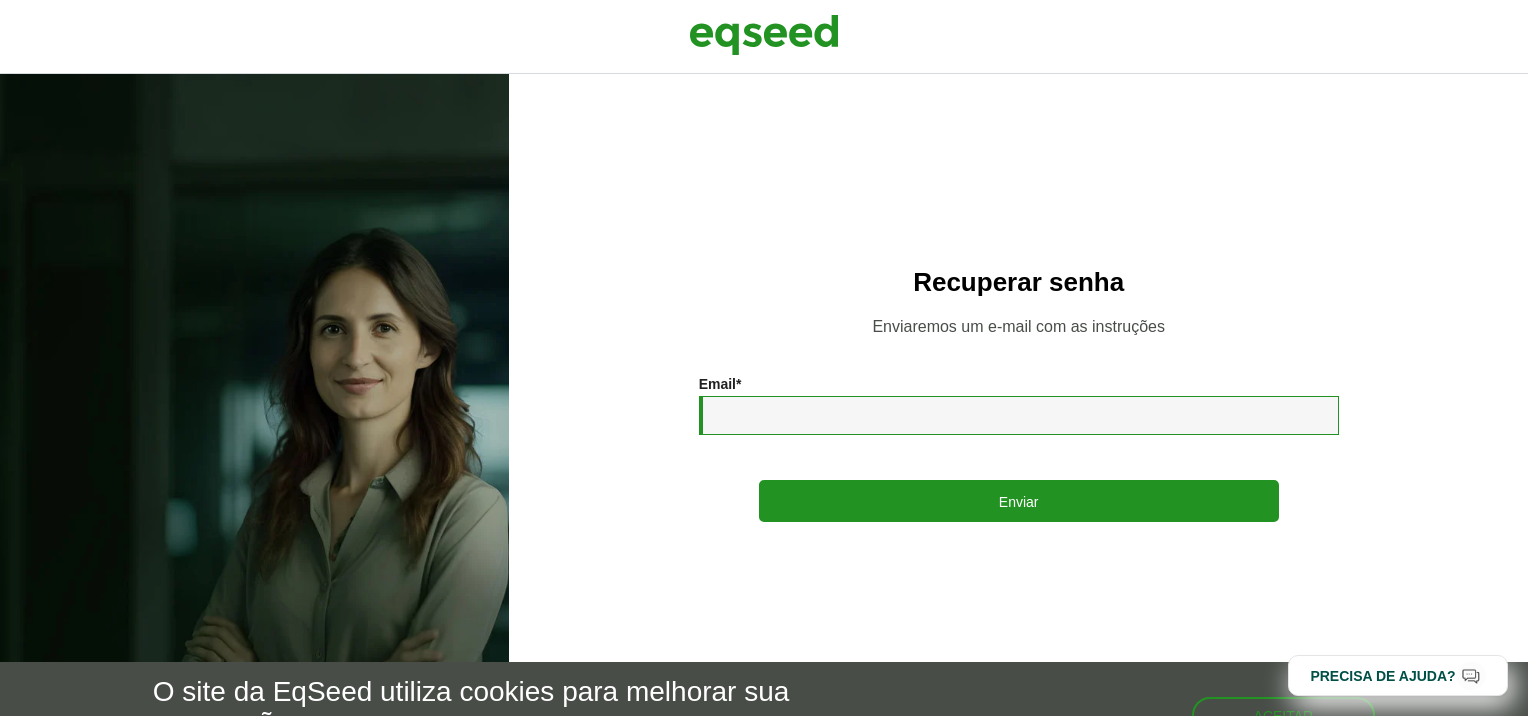 click on "Email  *
Enviar" at bounding box center [1019, 449] 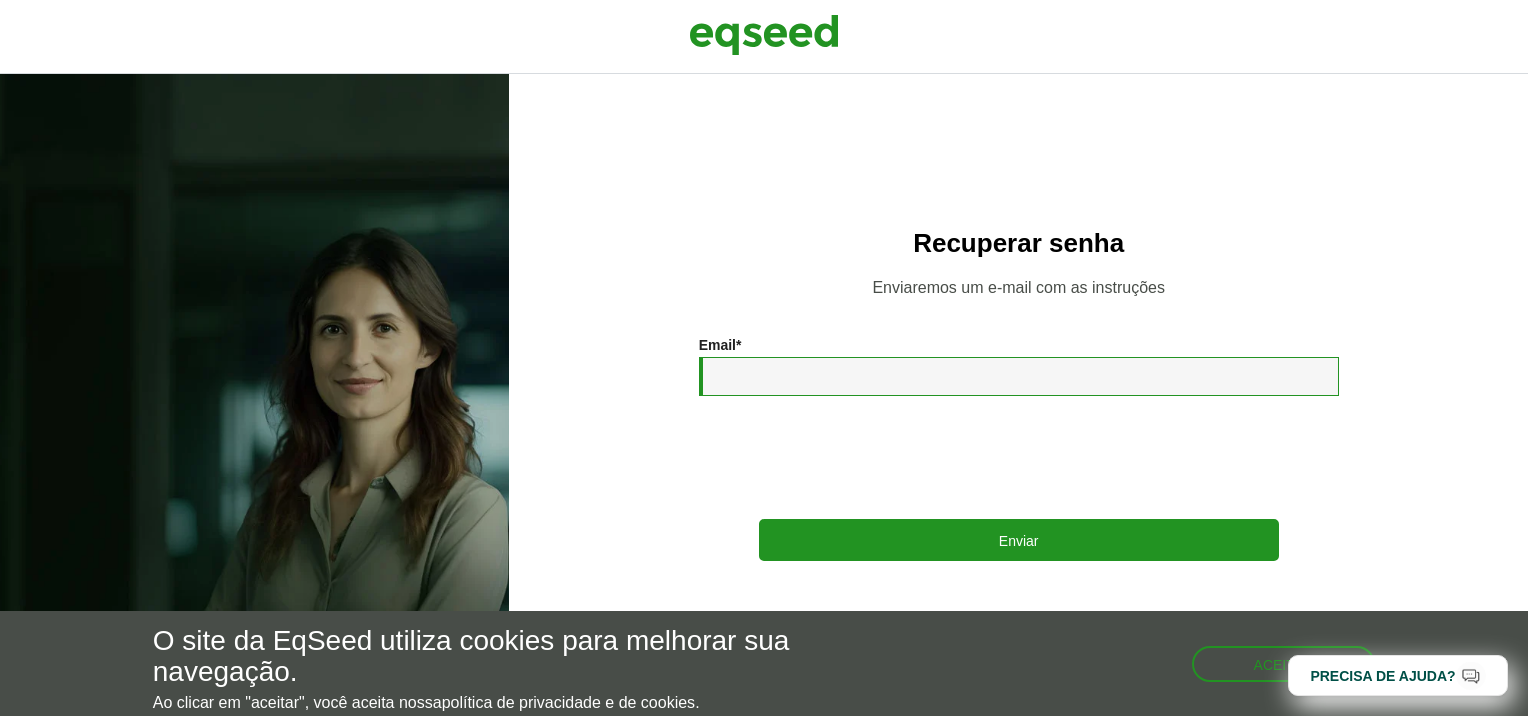 scroll, scrollTop: 0, scrollLeft: 0, axis: both 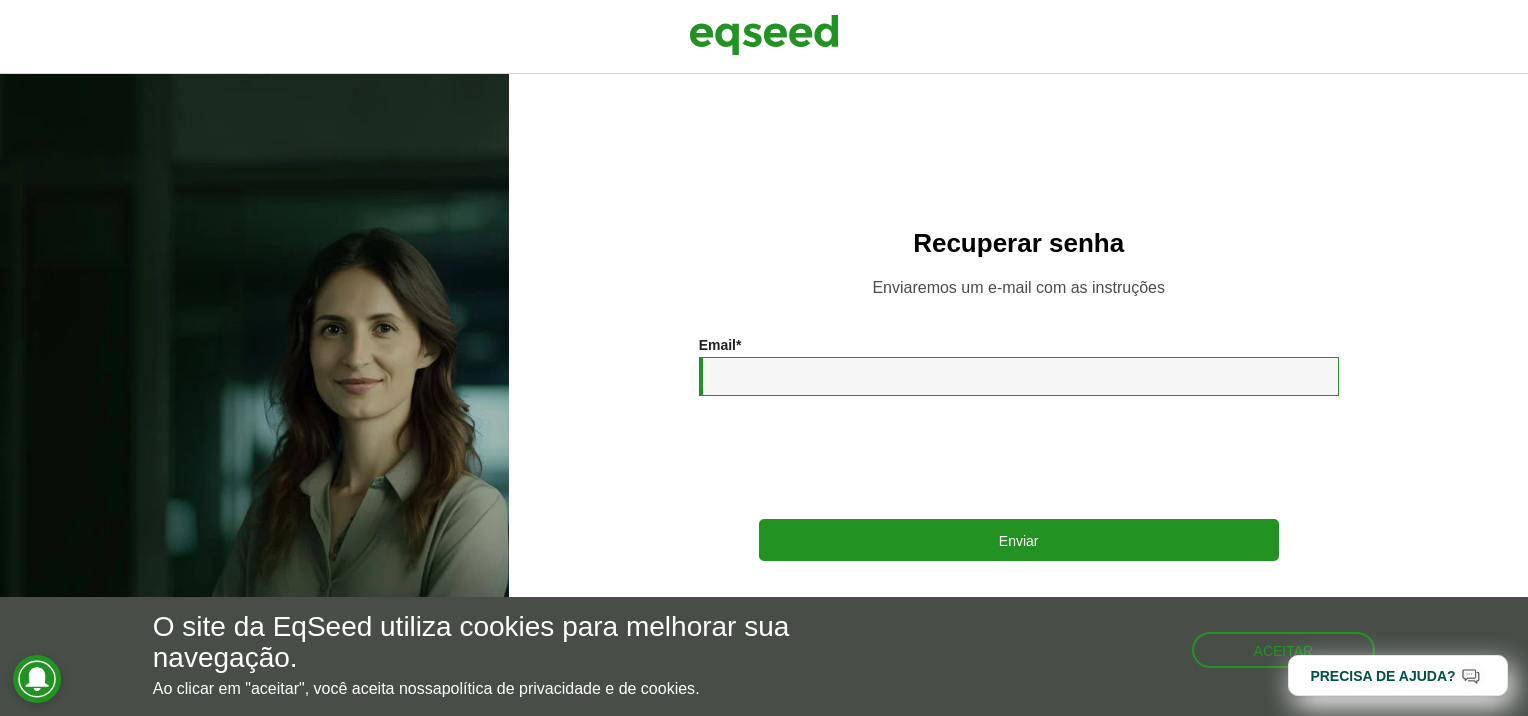 click on "Email  *" at bounding box center (1019, 376) 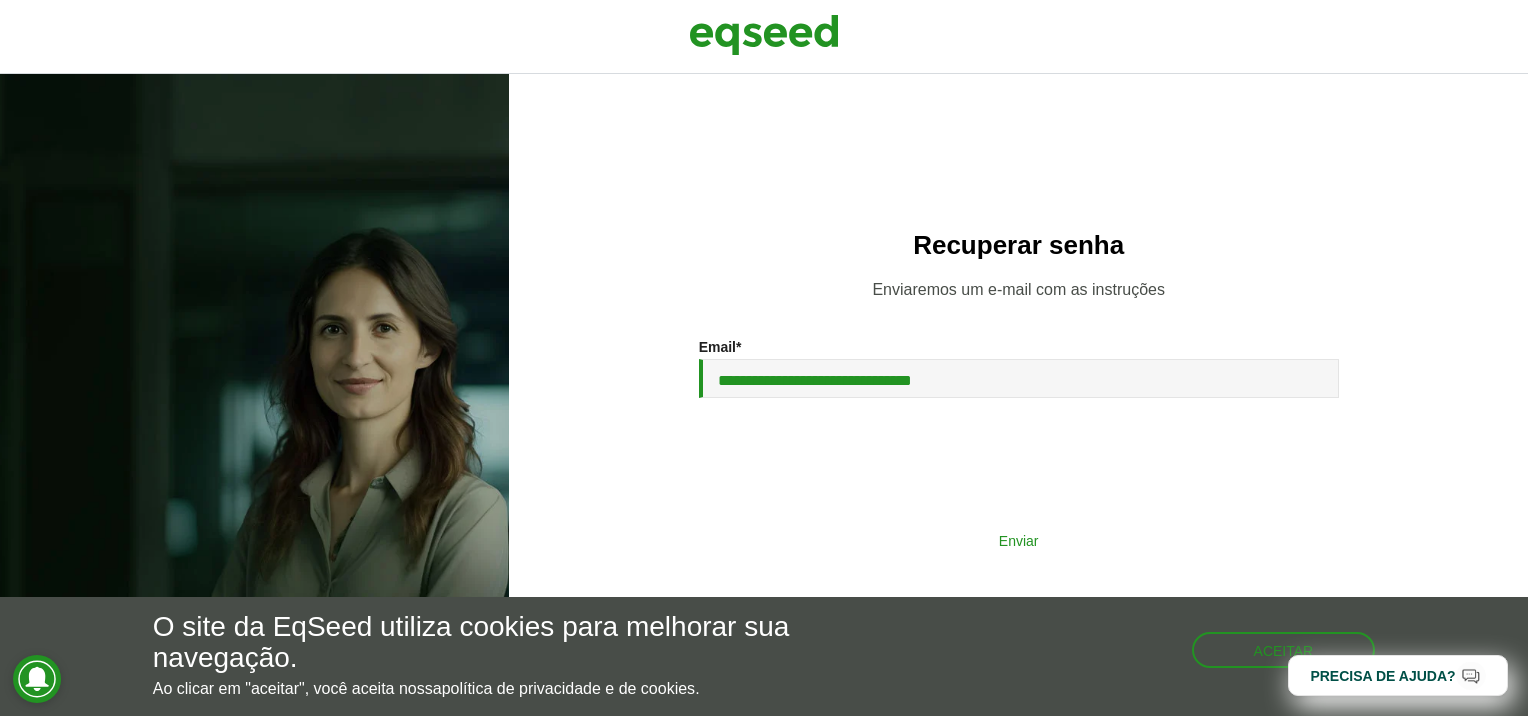click on "Enviar" at bounding box center [1019, 540] 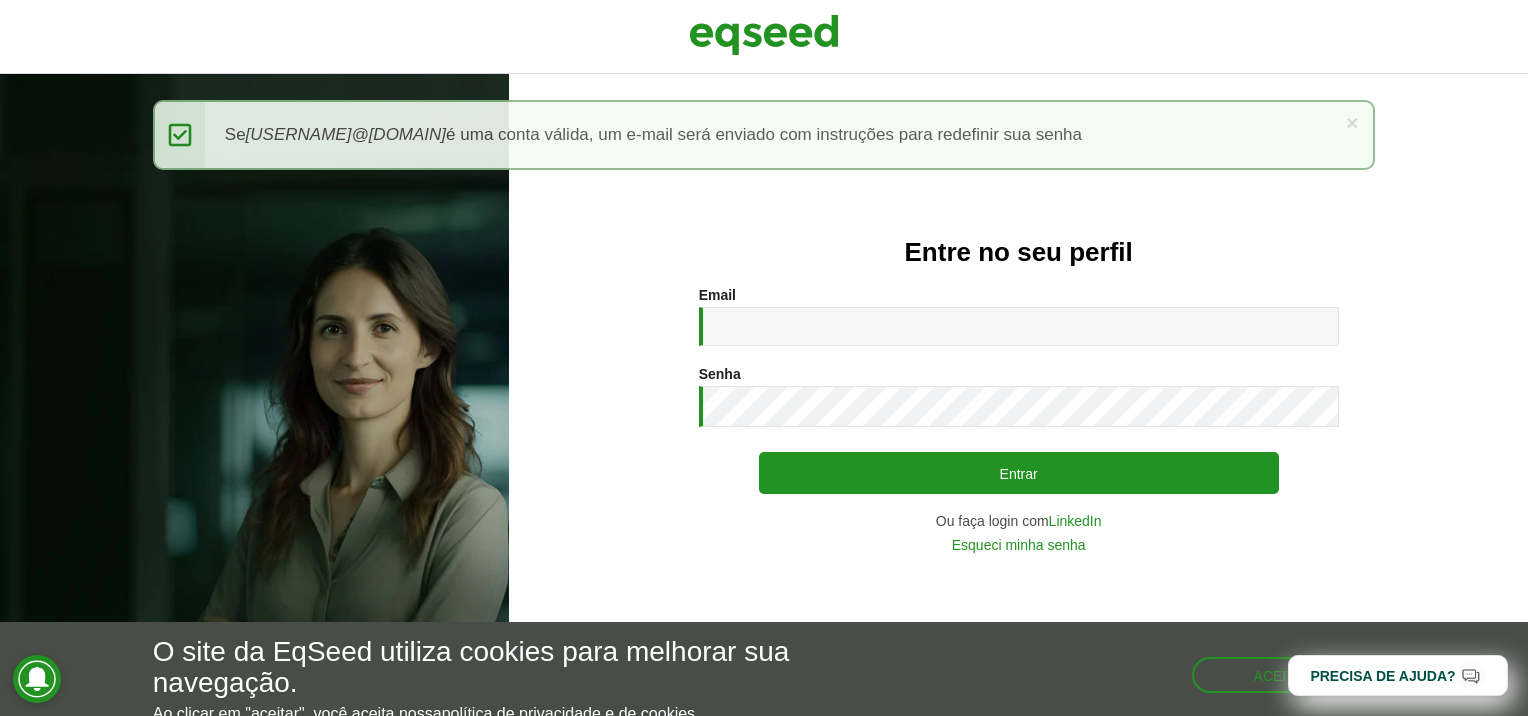 scroll, scrollTop: 0, scrollLeft: 0, axis: both 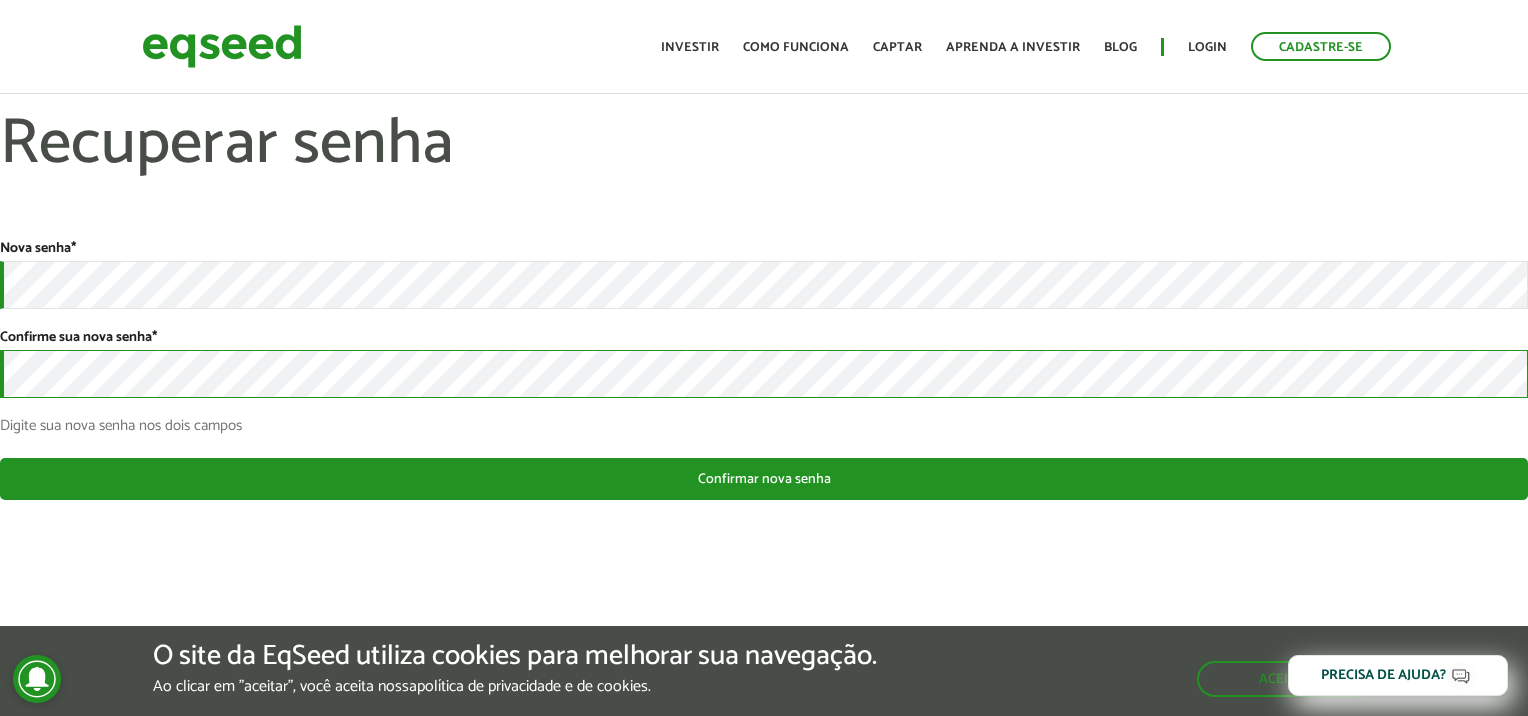 click on "Confirmar nova senha" at bounding box center [764, 479] 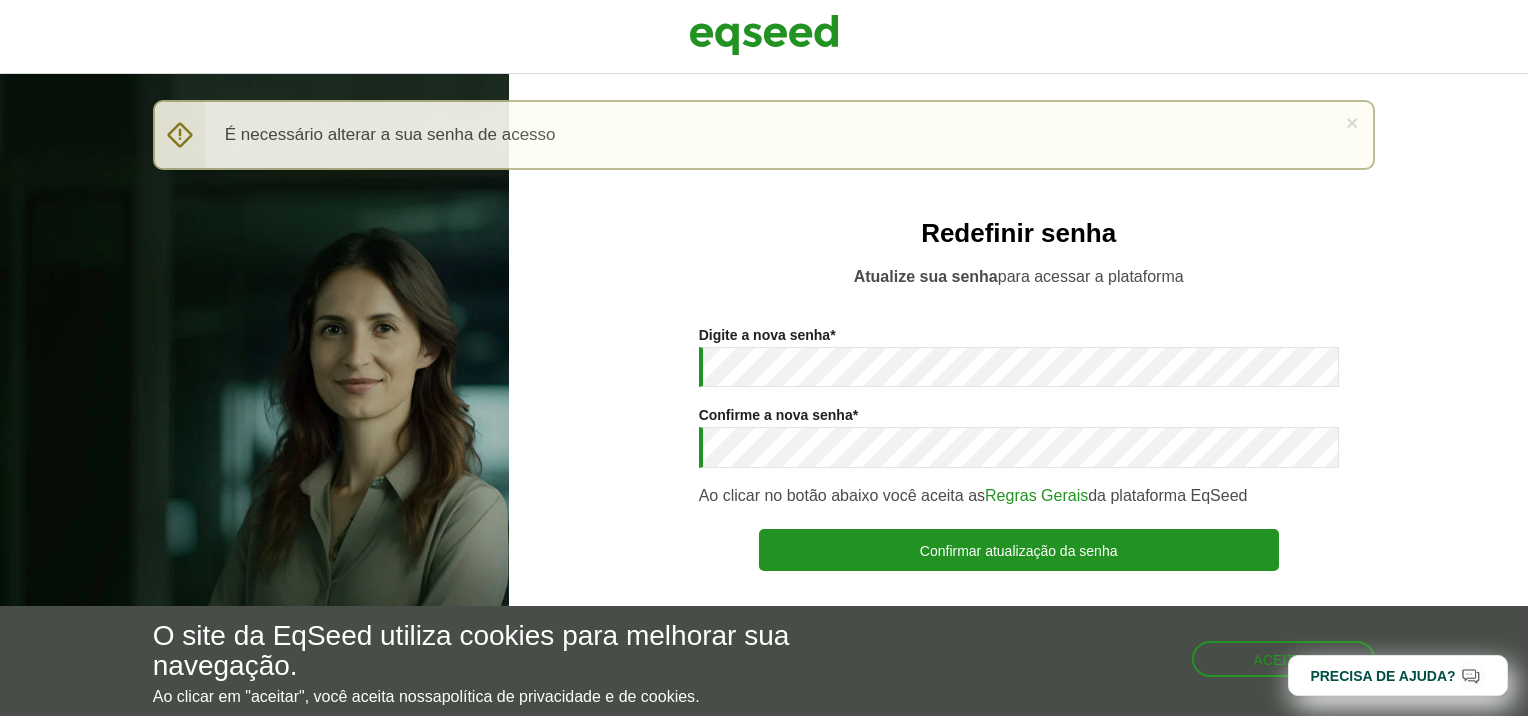 scroll, scrollTop: 0, scrollLeft: 0, axis: both 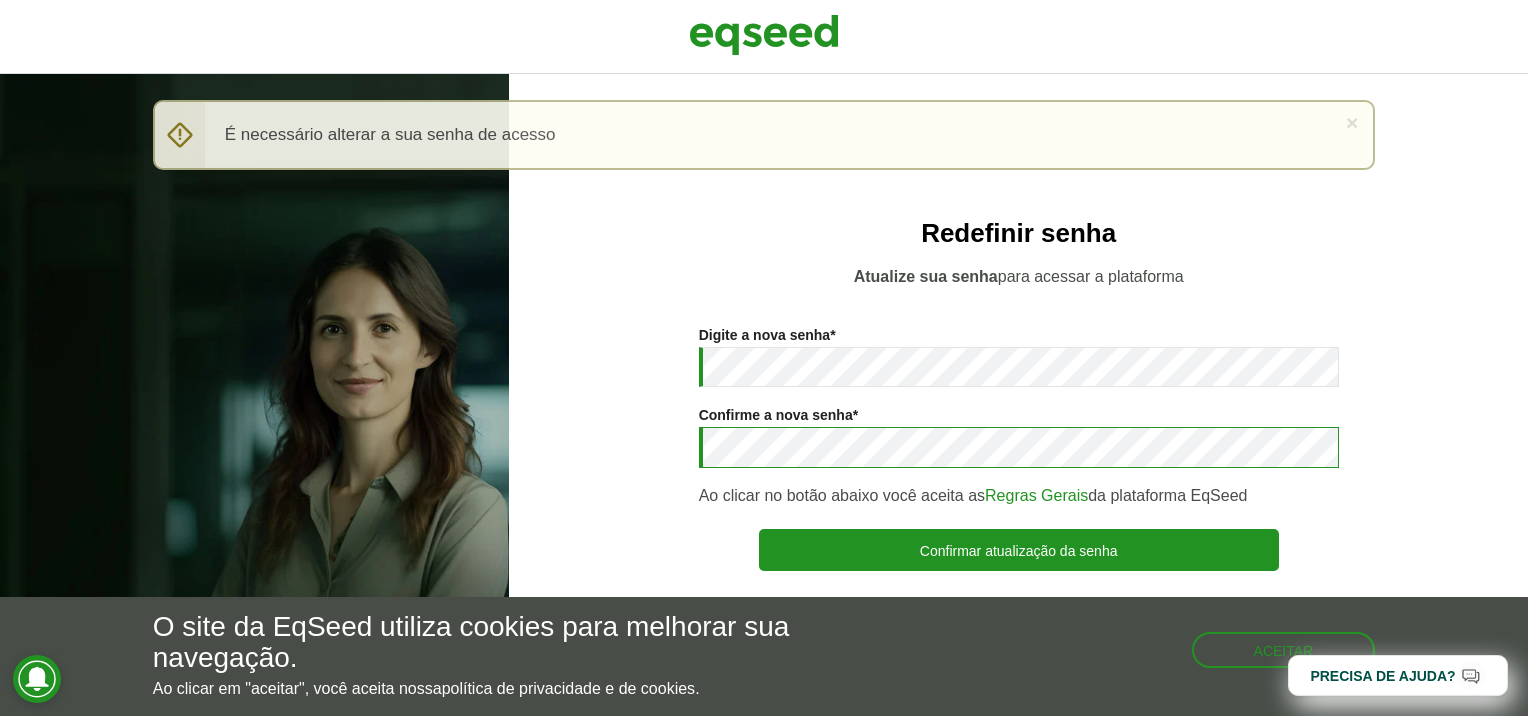 click on "Confirmar atualização da senha" at bounding box center [1019, 550] 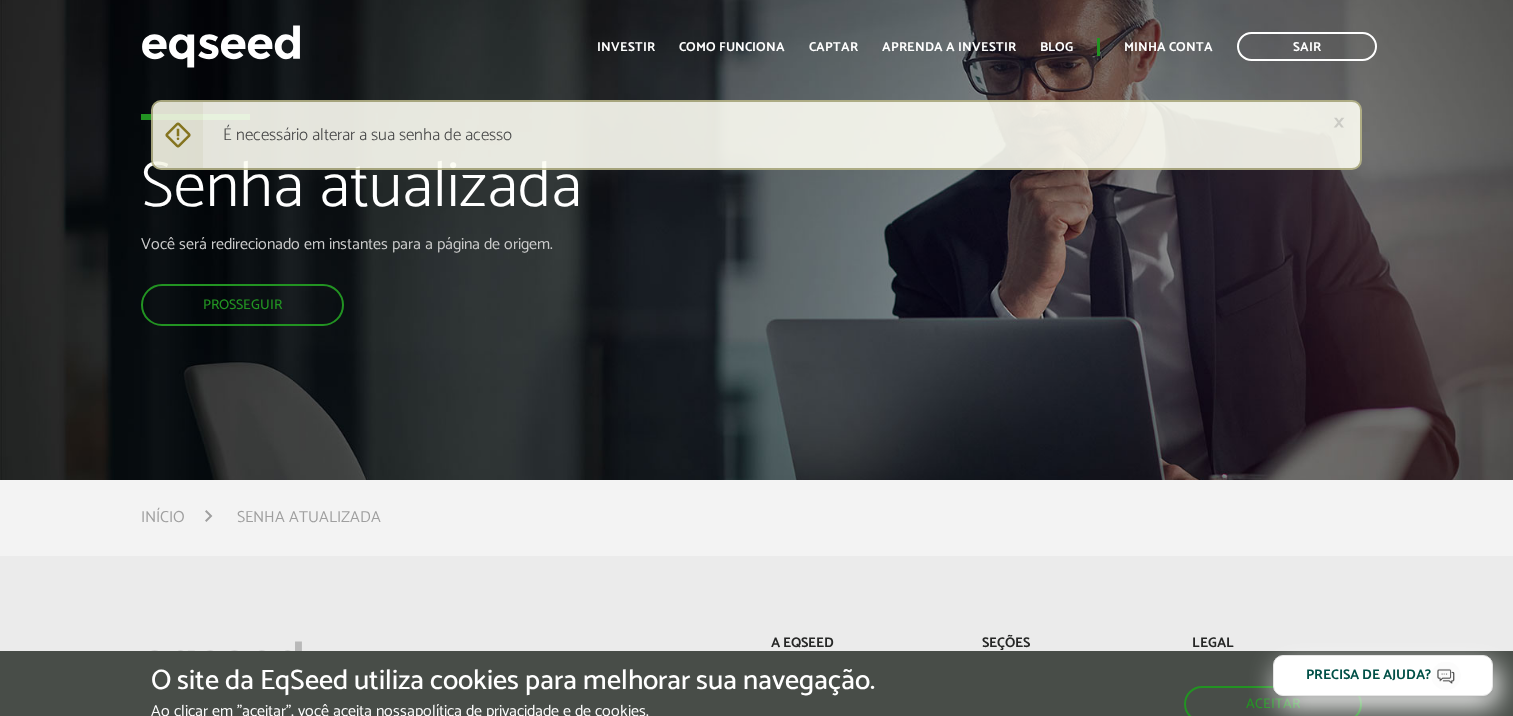 scroll, scrollTop: 0, scrollLeft: 0, axis: both 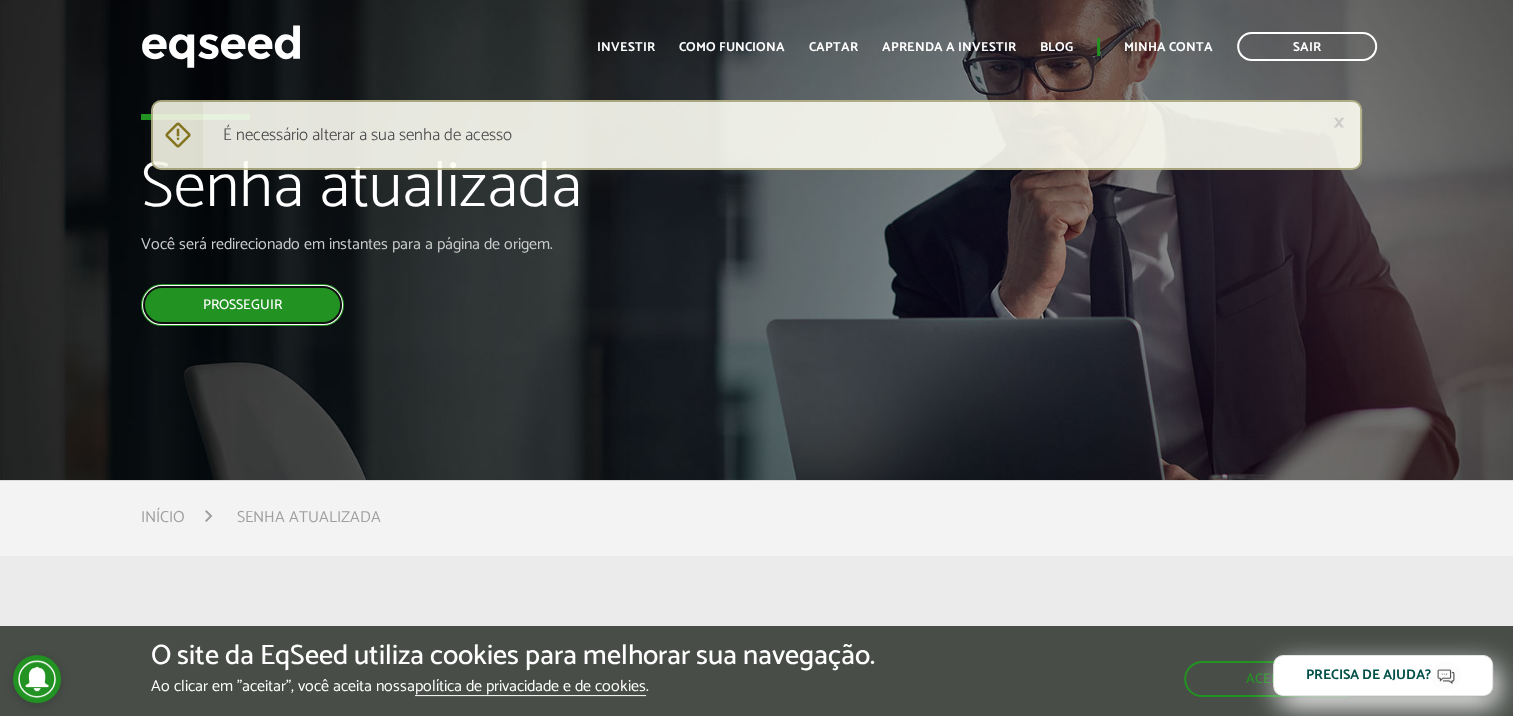 click on "Prosseguir" at bounding box center [242, 305] 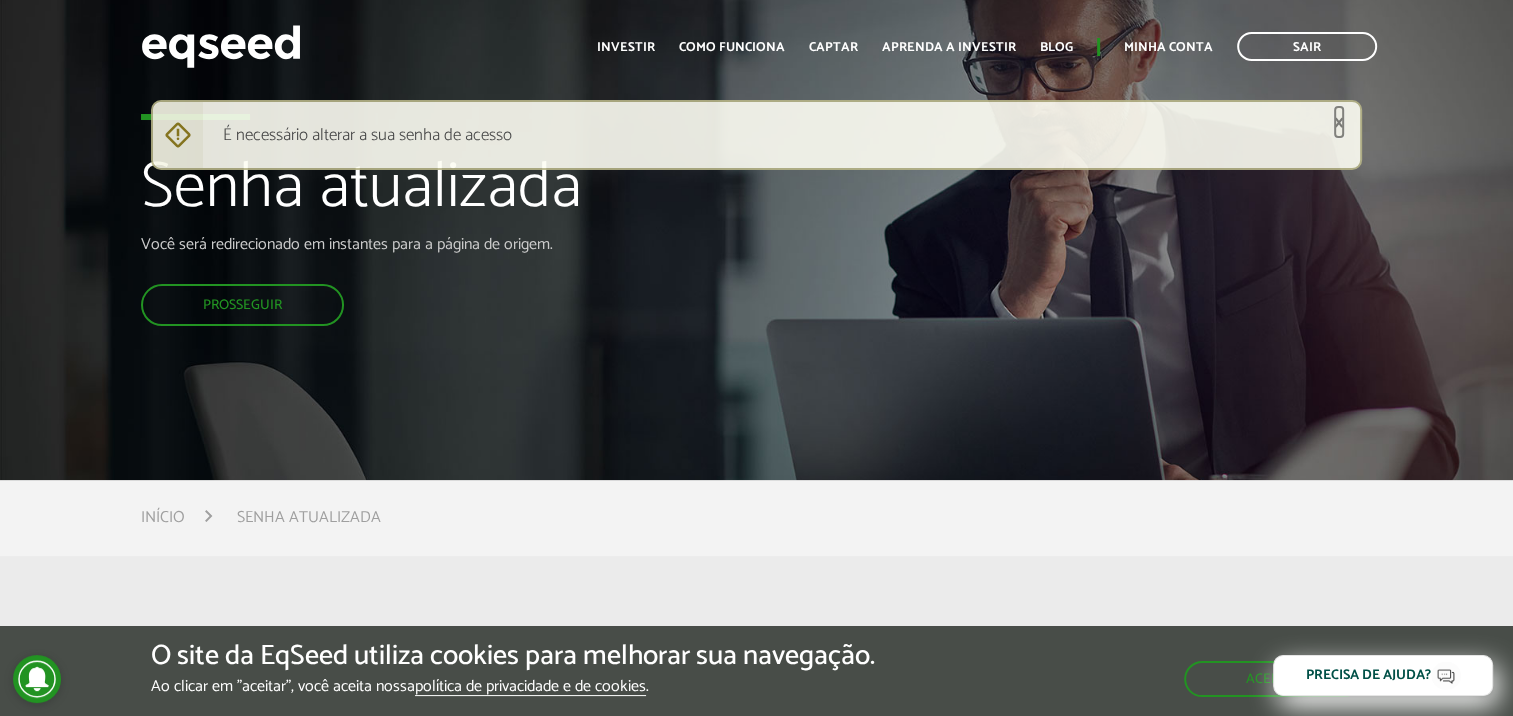 click on "×" at bounding box center [1339, 122] 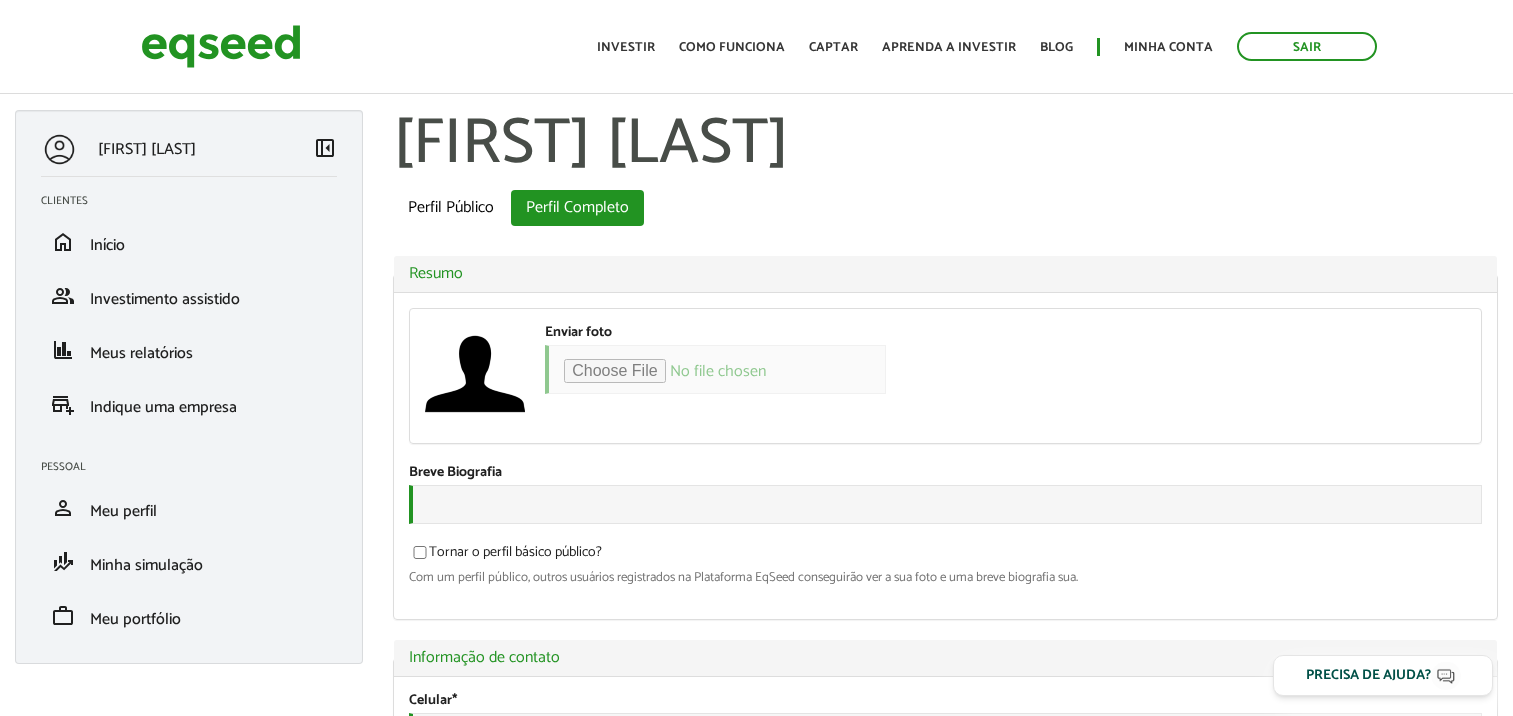scroll, scrollTop: 0, scrollLeft: 0, axis: both 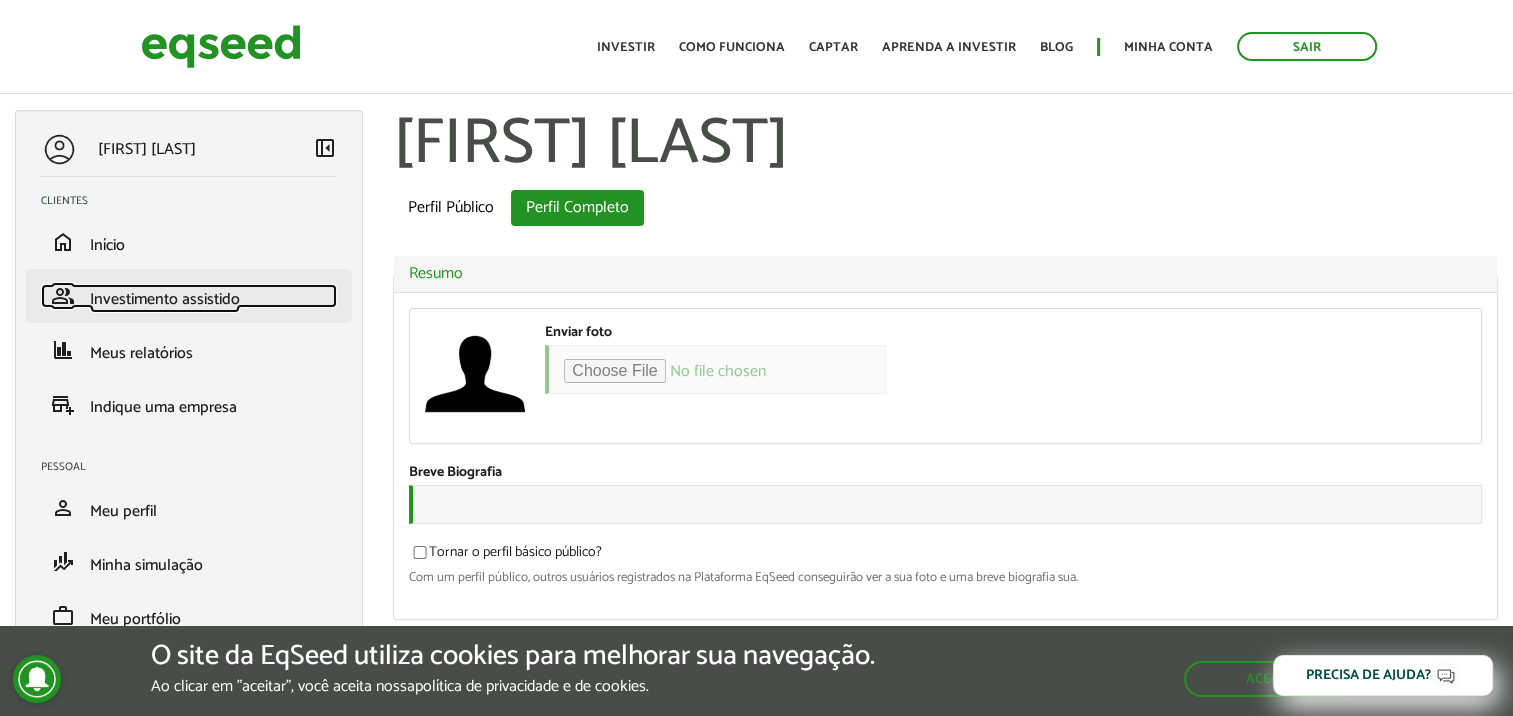 click on "Investimento assistido" at bounding box center (165, 299) 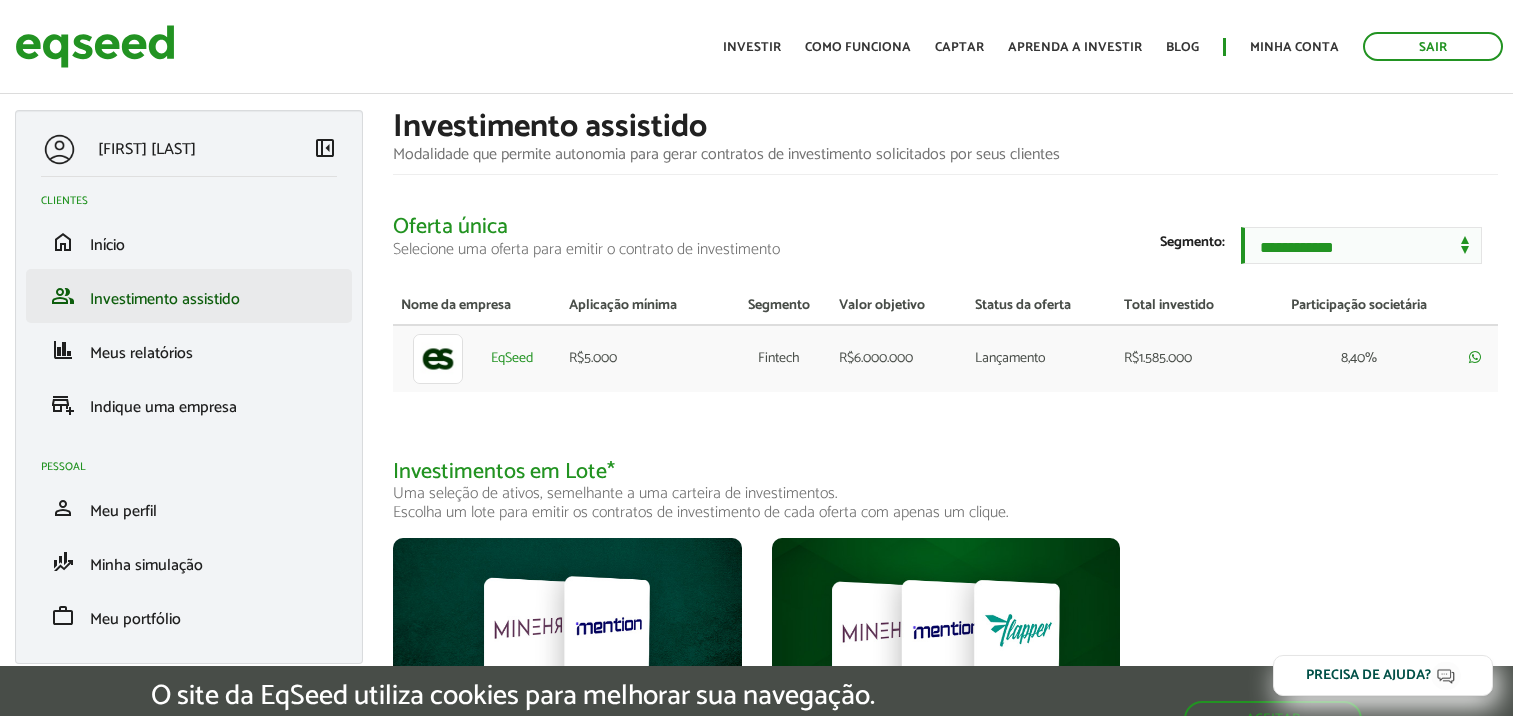 scroll, scrollTop: 0, scrollLeft: 0, axis: both 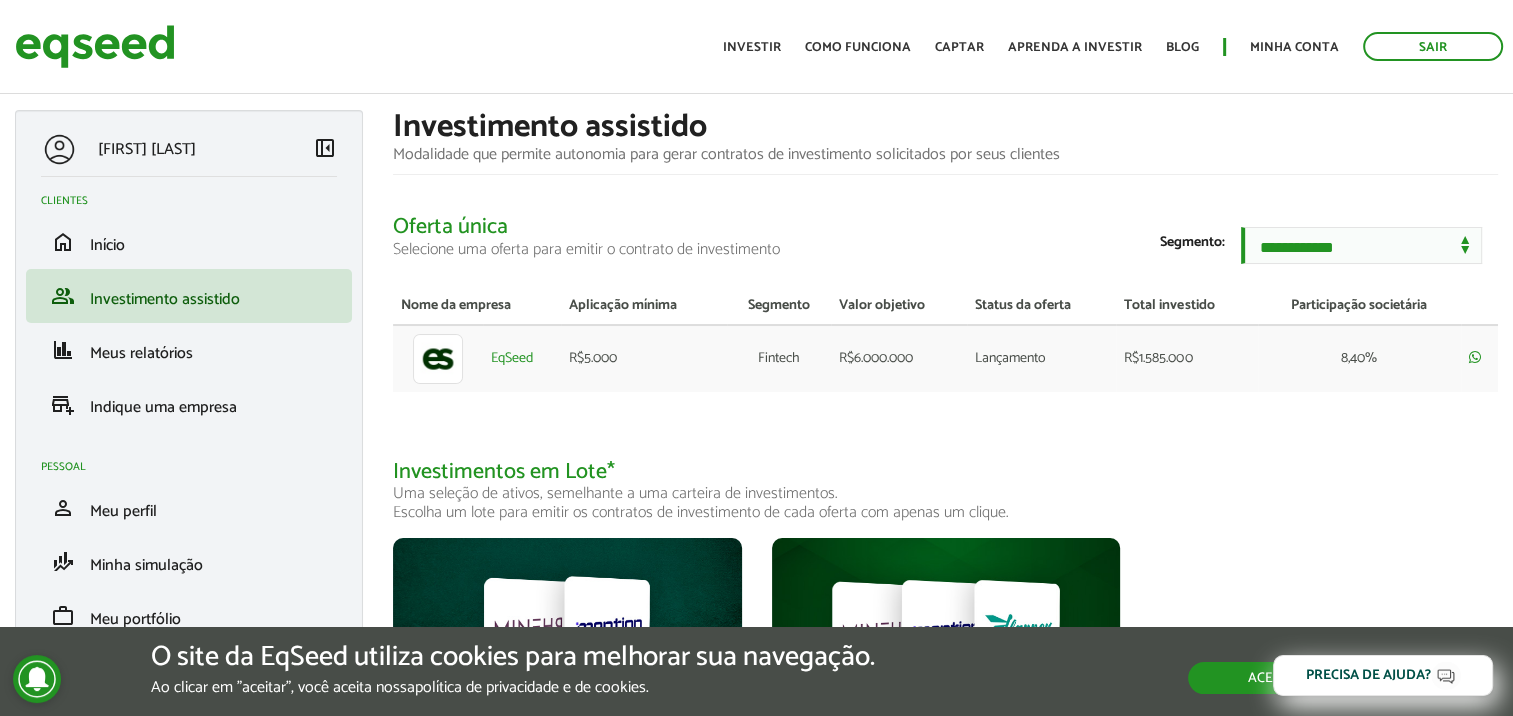click on "Aceitar" at bounding box center (1275, 678) 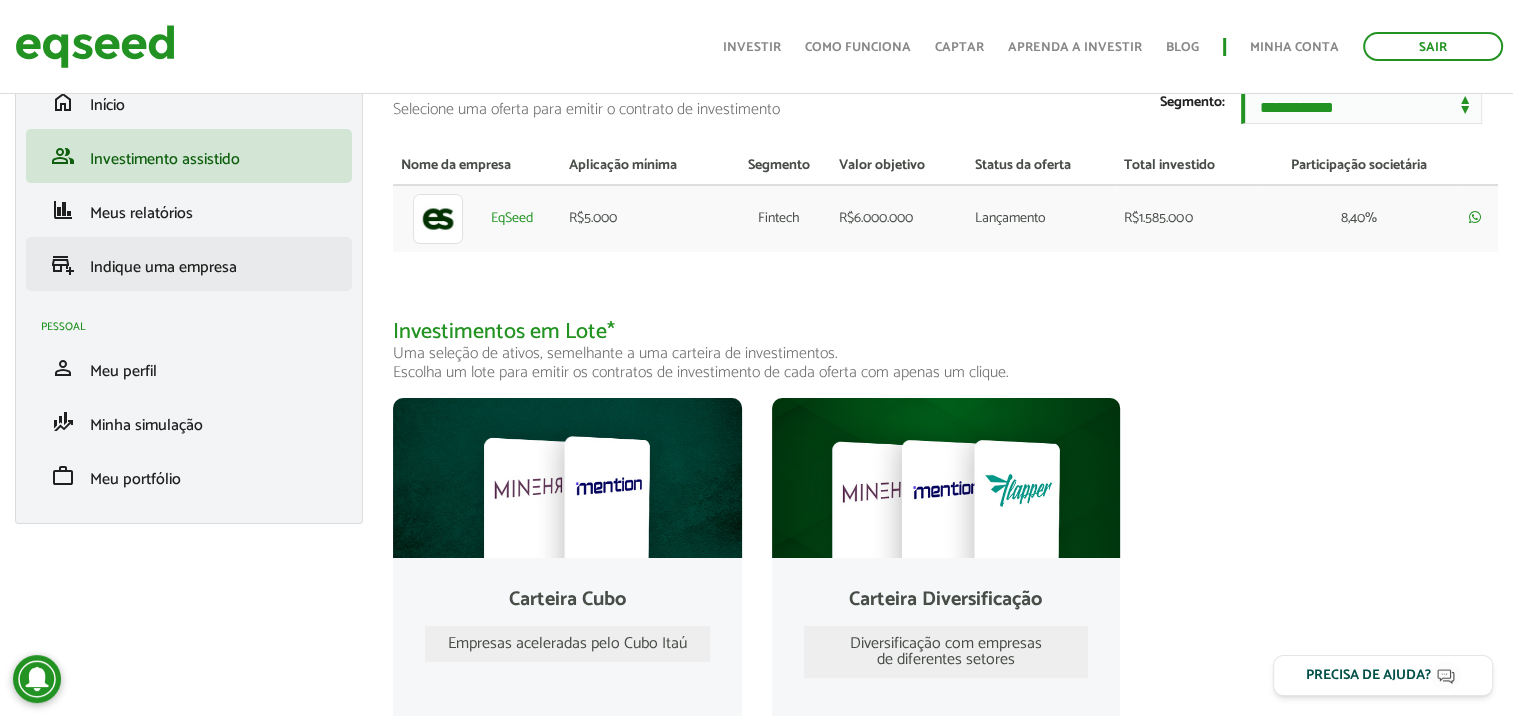 scroll, scrollTop: 0, scrollLeft: 0, axis: both 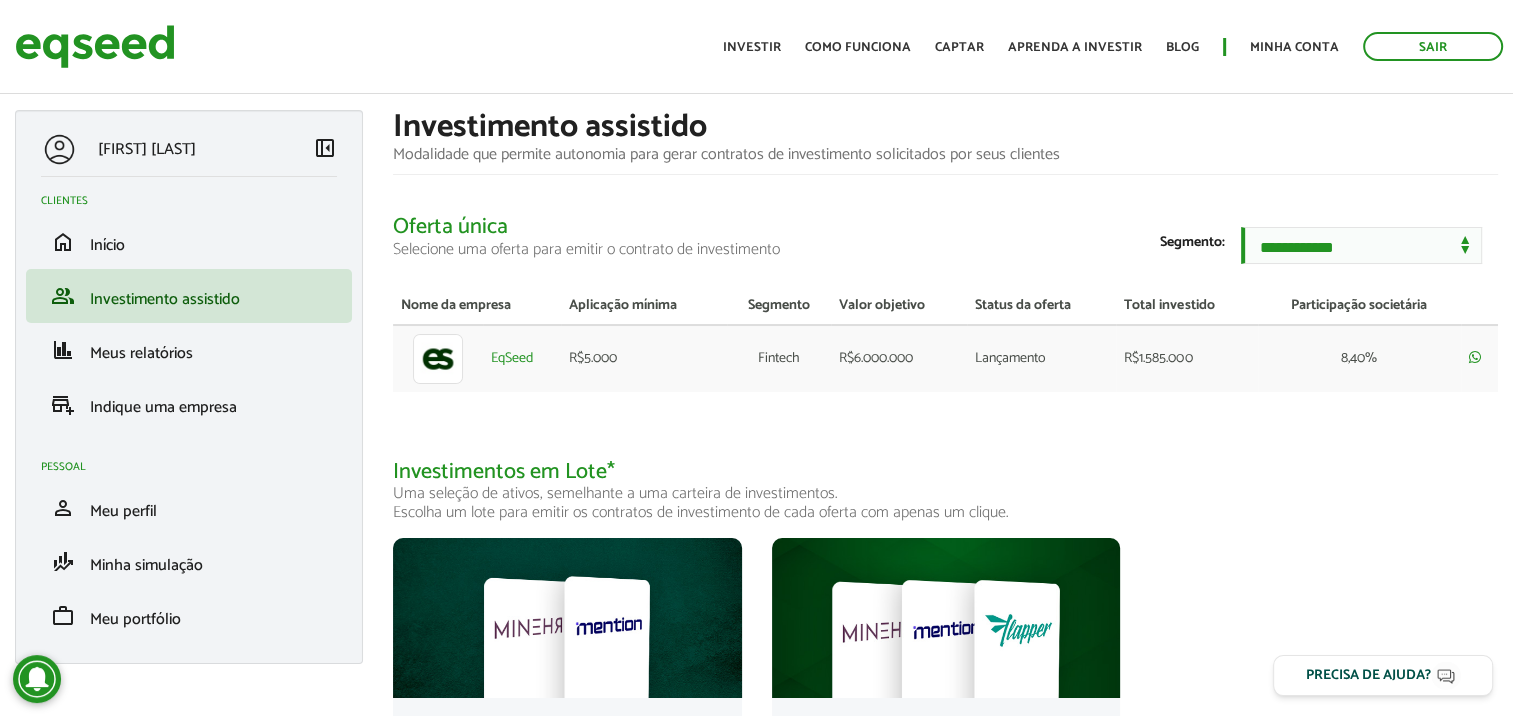 click on "[FIRST] [LAST]" at bounding box center (177, 149) 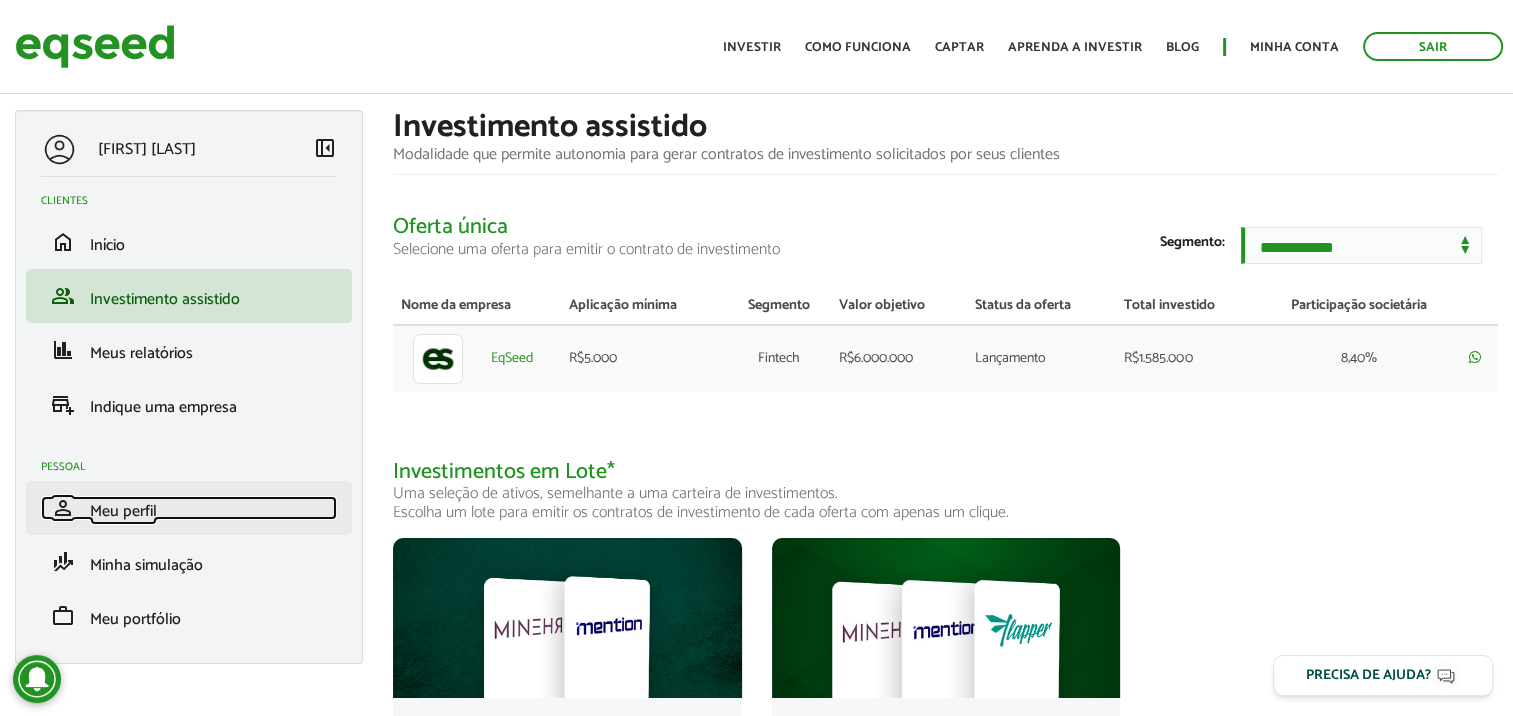 click on "Meu perfil" at bounding box center [123, 511] 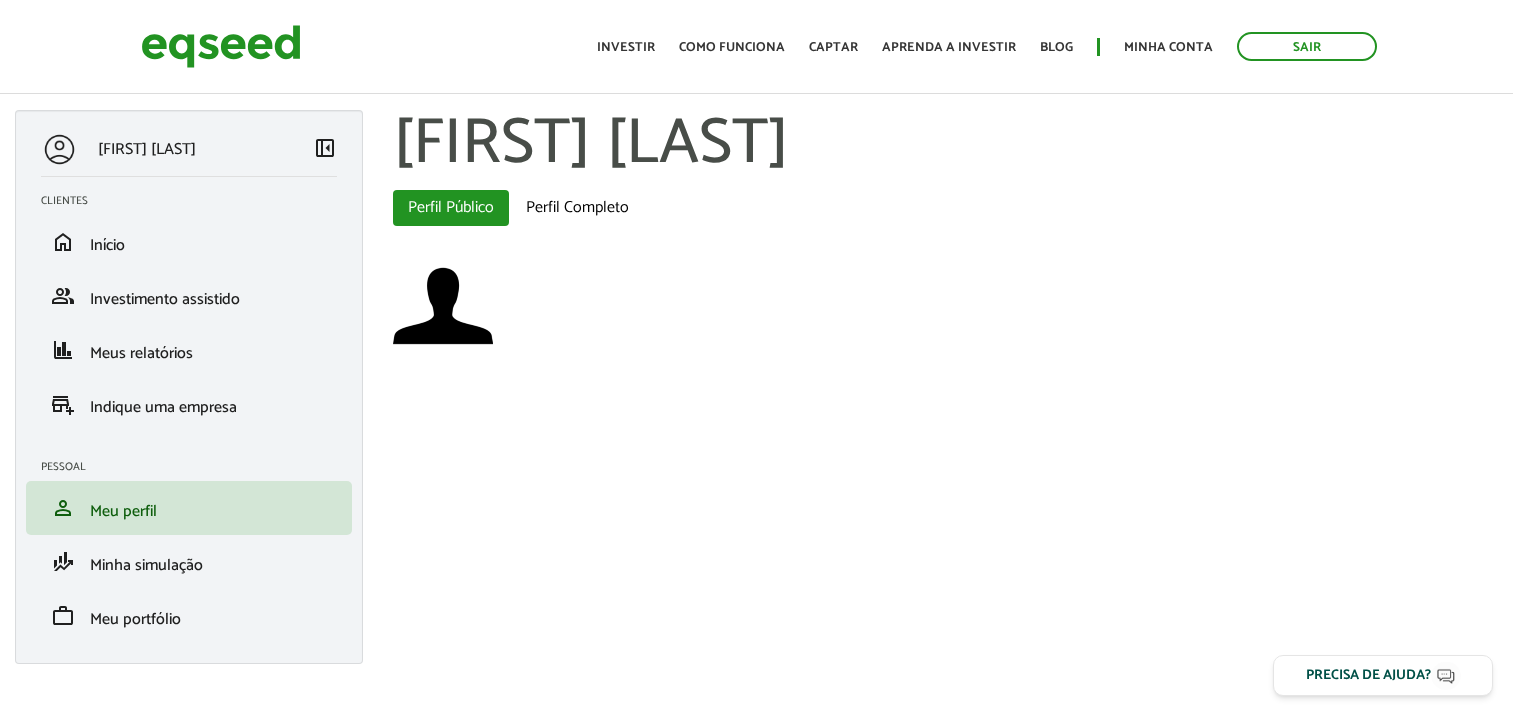 scroll, scrollTop: 0, scrollLeft: 0, axis: both 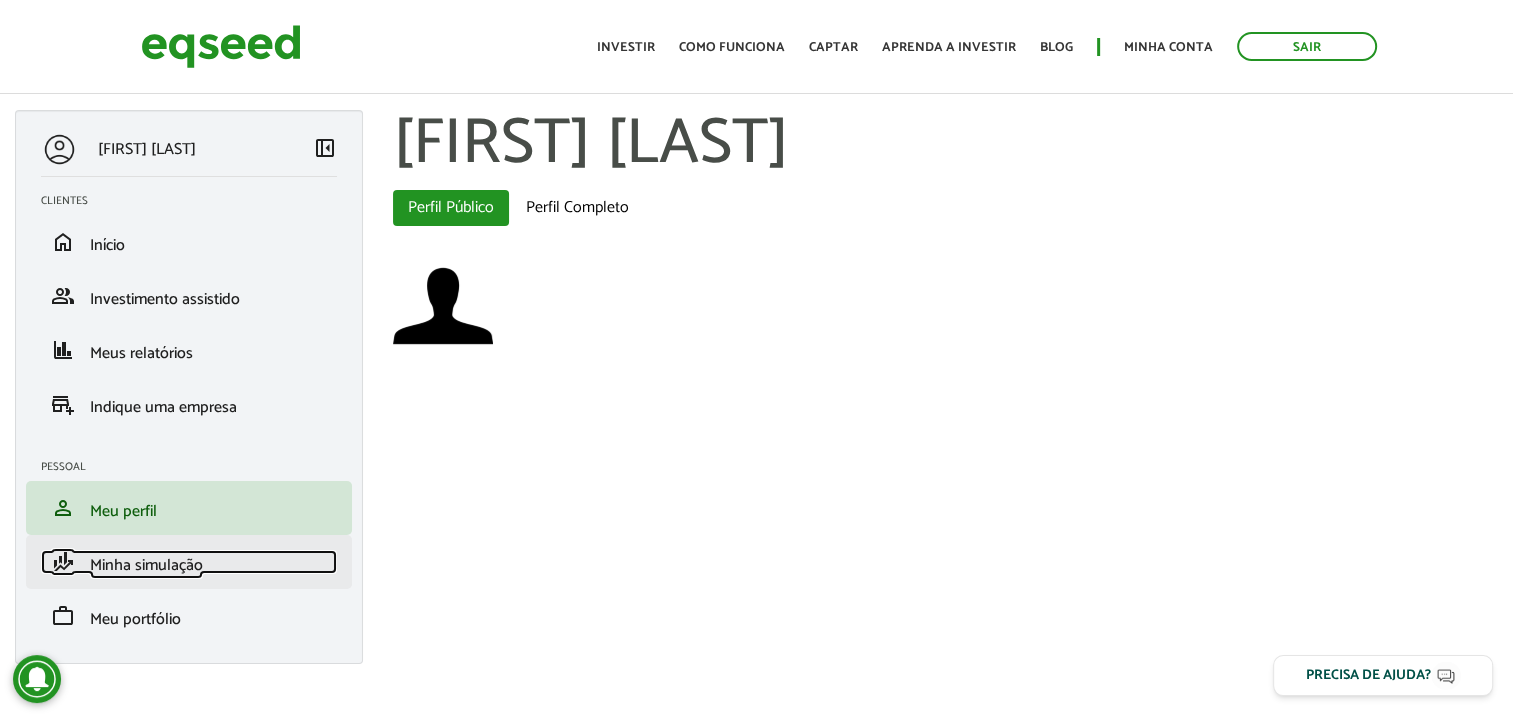 click on "Minha simulação" at bounding box center [146, 565] 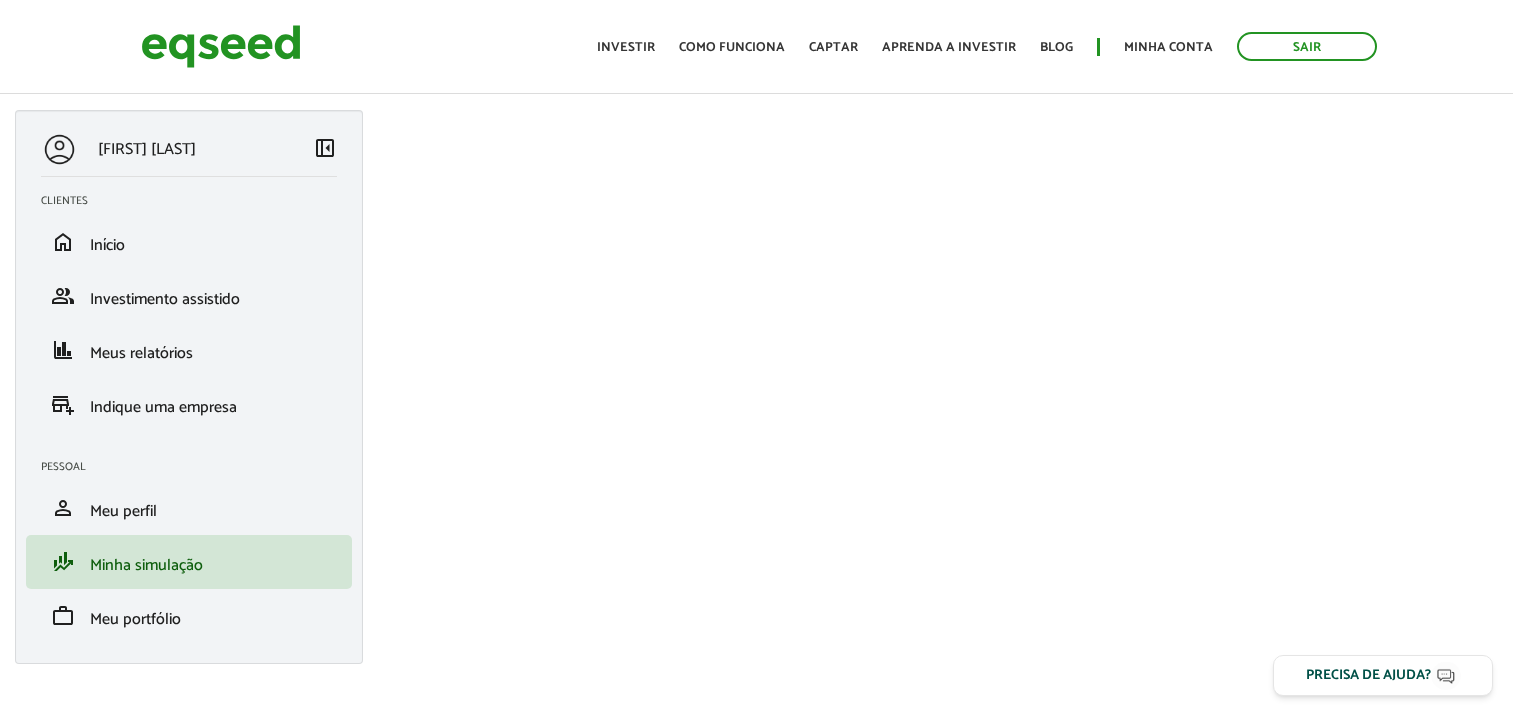 scroll, scrollTop: 0, scrollLeft: 0, axis: both 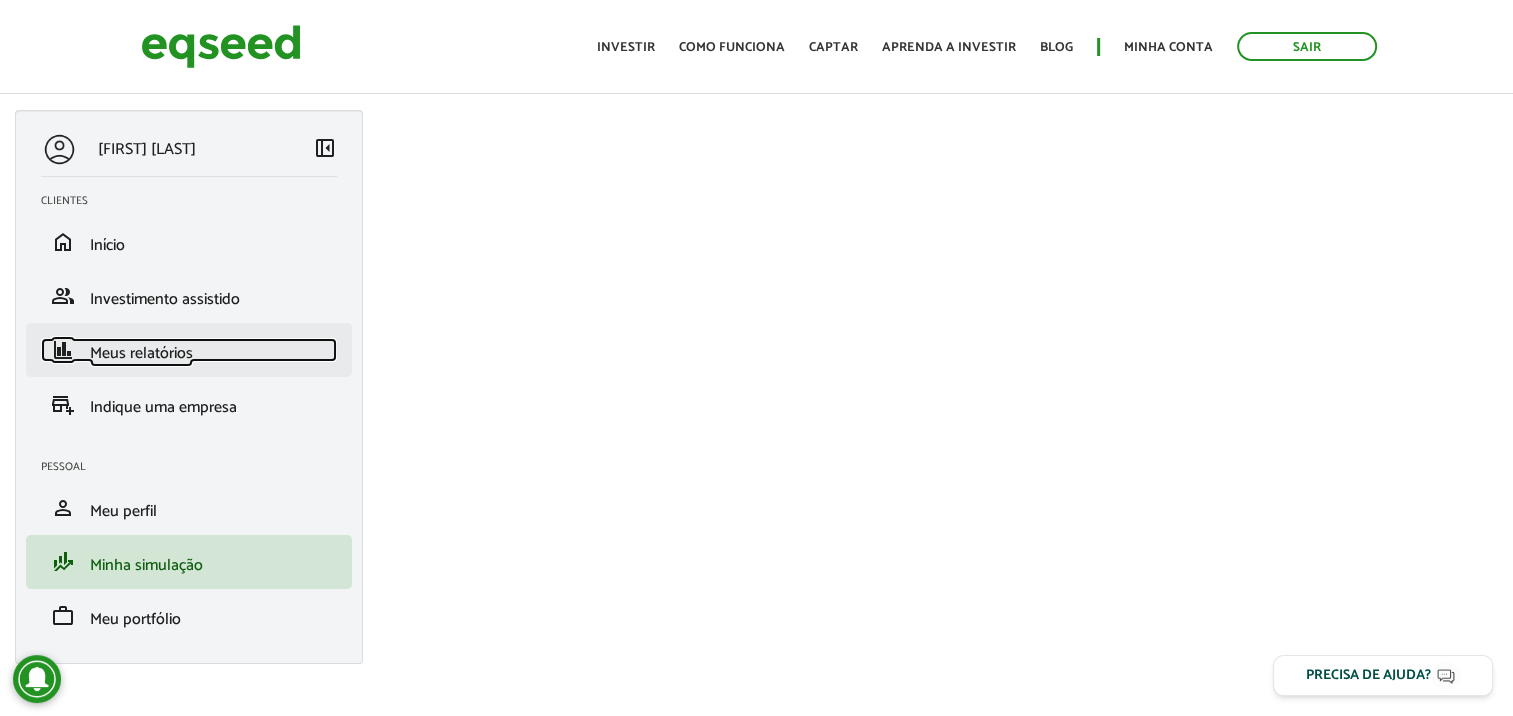 drag, startPoint x: 0, startPoint y: 0, endPoint x: 174, endPoint y: 360, distance: 399.84497 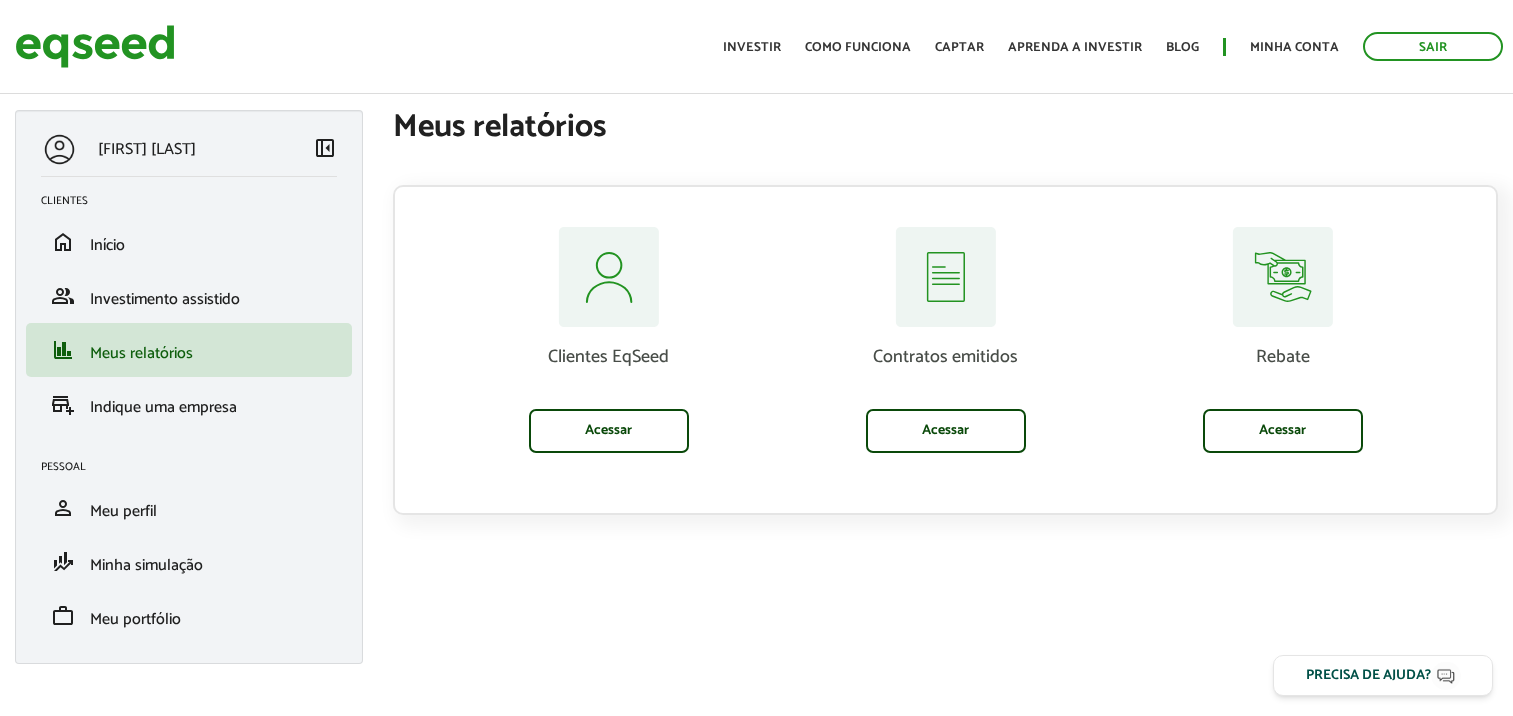 scroll, scrollTop: 0, scrollLeft: 0, axis: both 